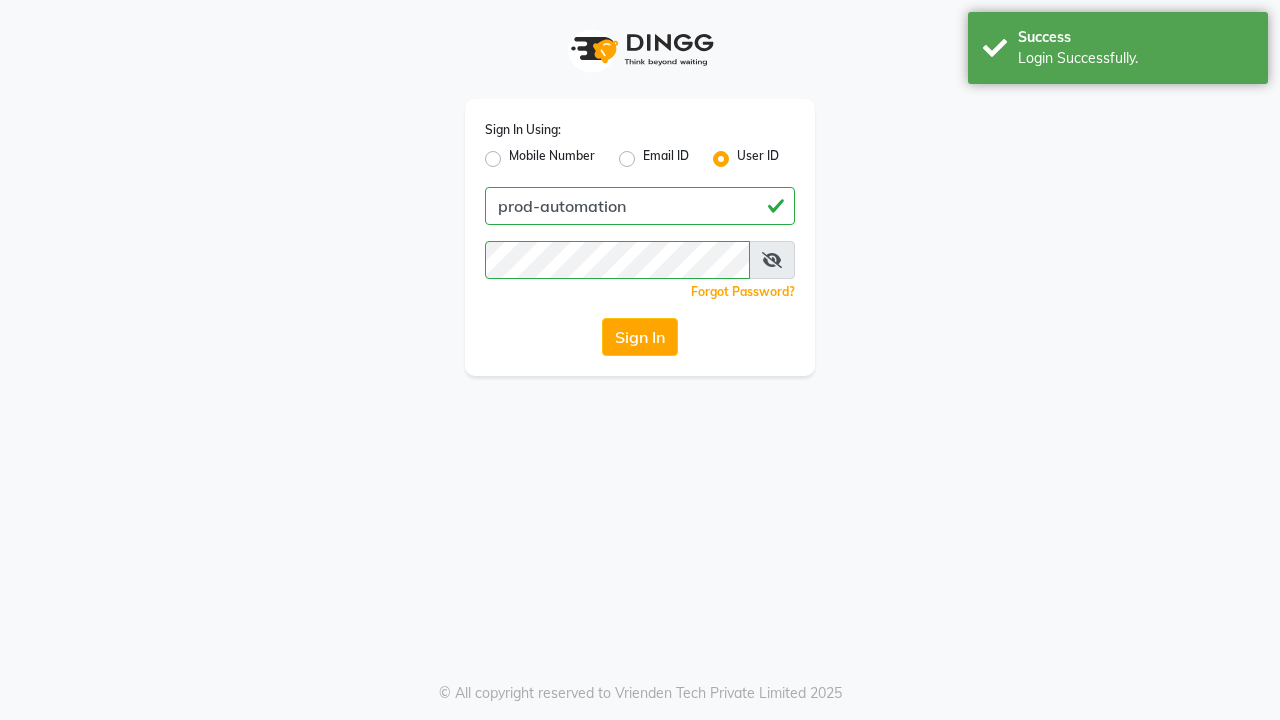 scroll, scrollTop: 0, scrollLeft: 0, axis: both 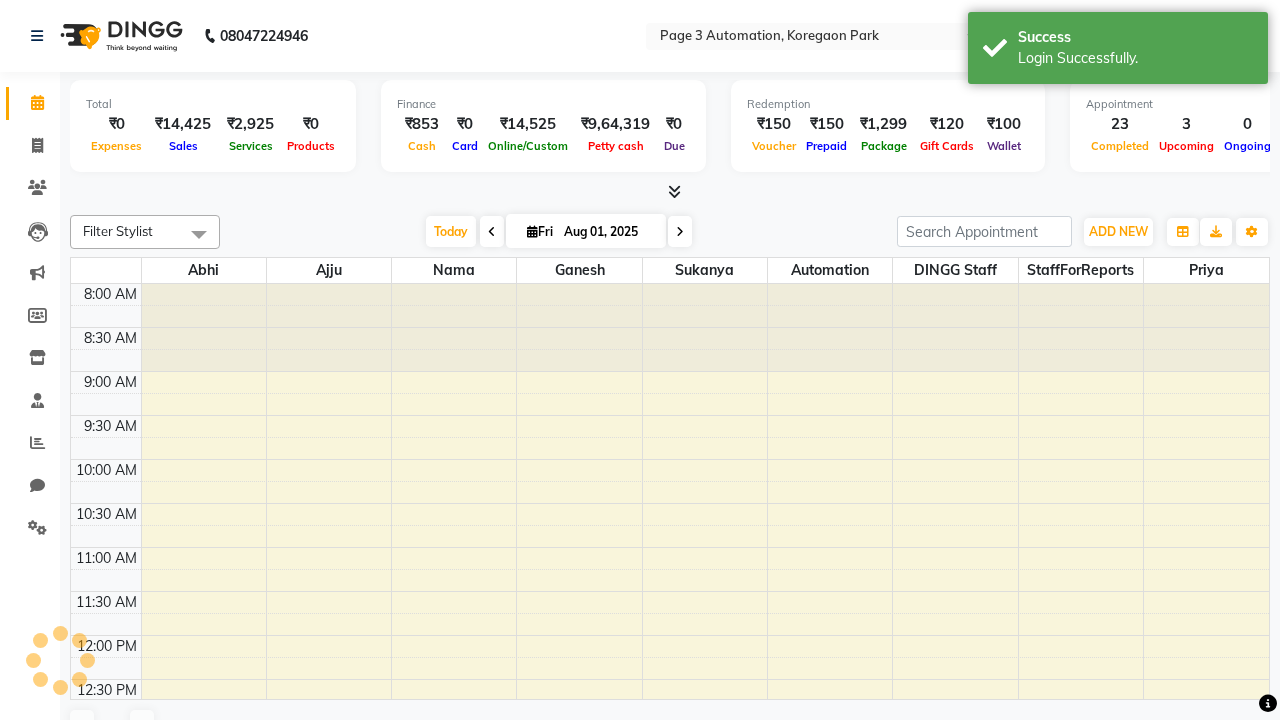 select on "en" 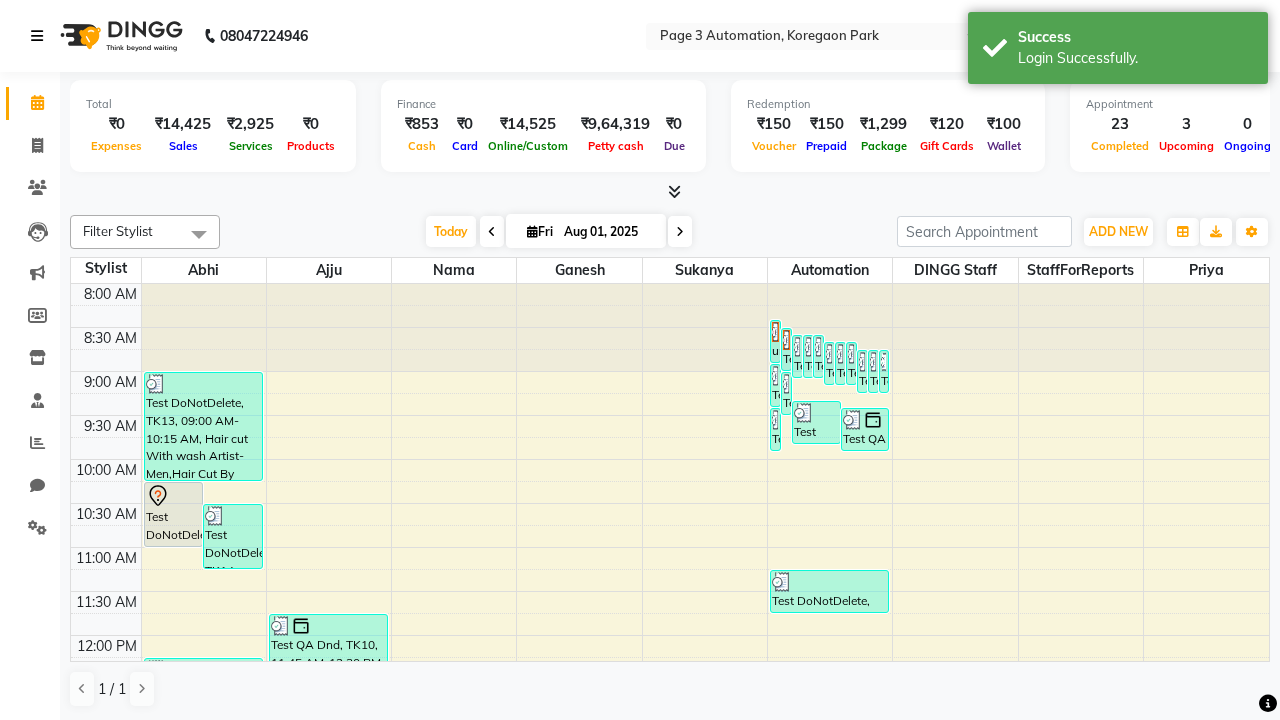 click at bounding box center [37, 36] 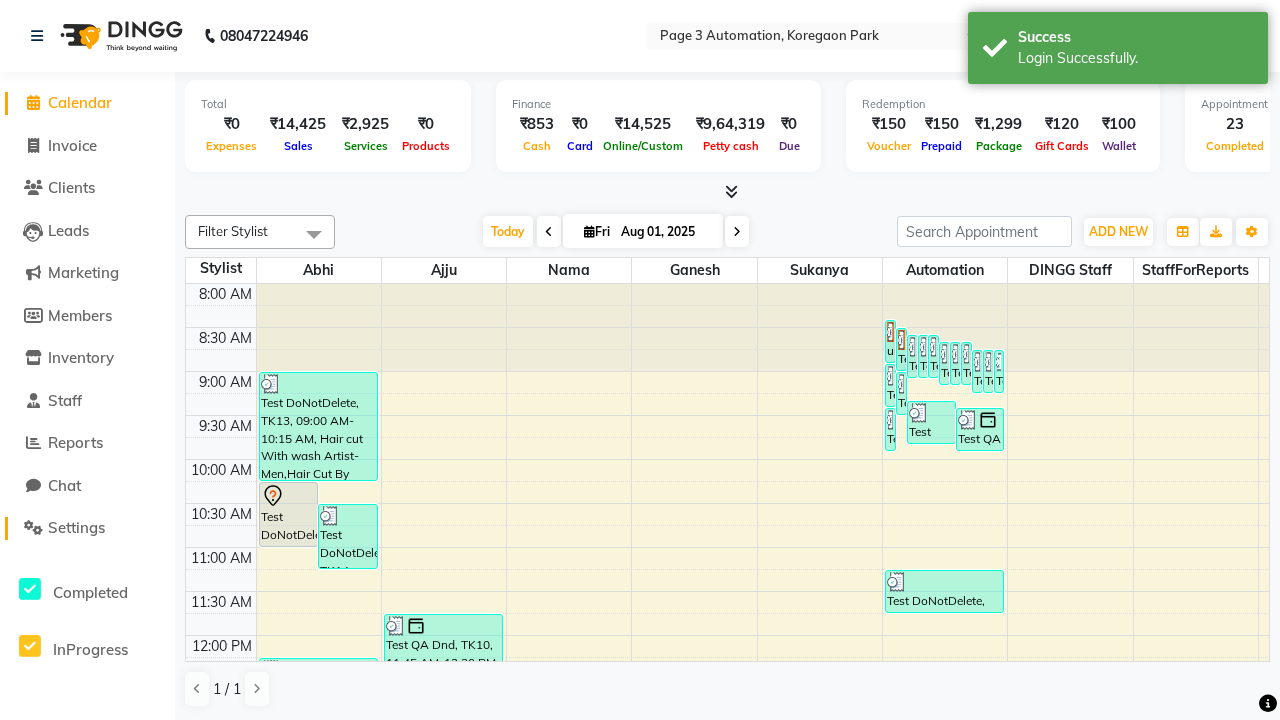 click on "Settings" 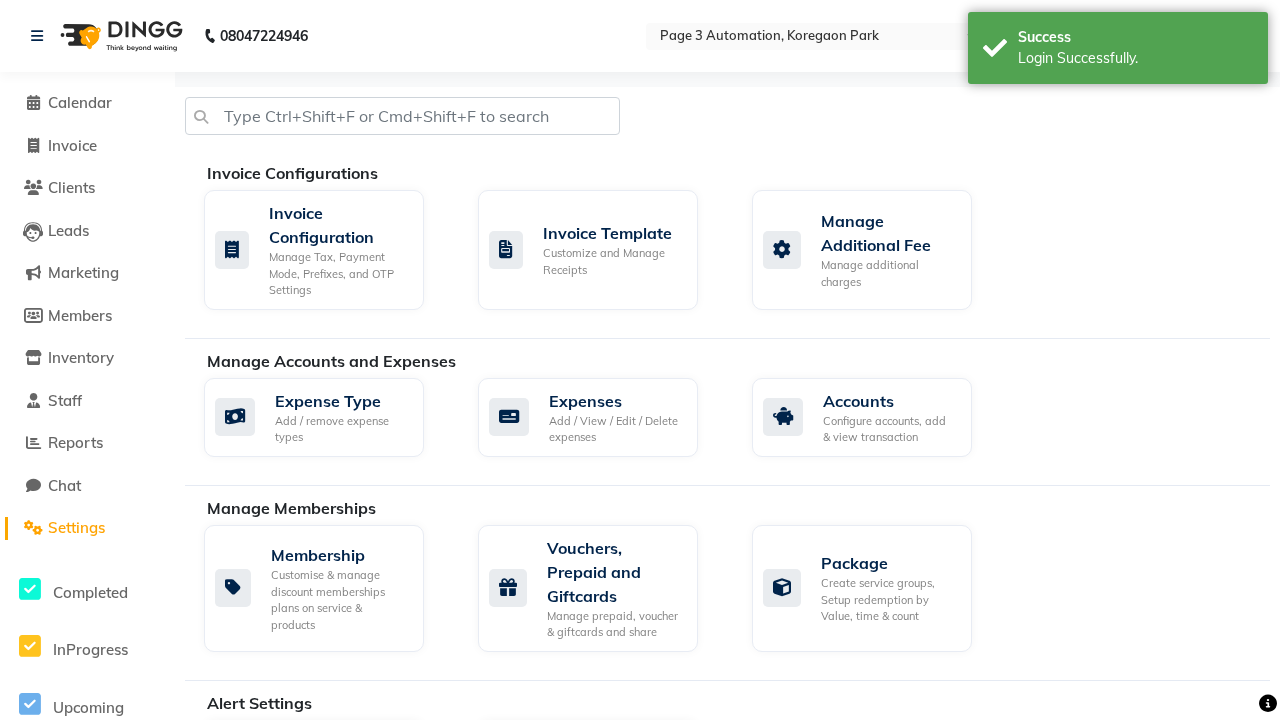 click on "Manage reset opening cash, change password." 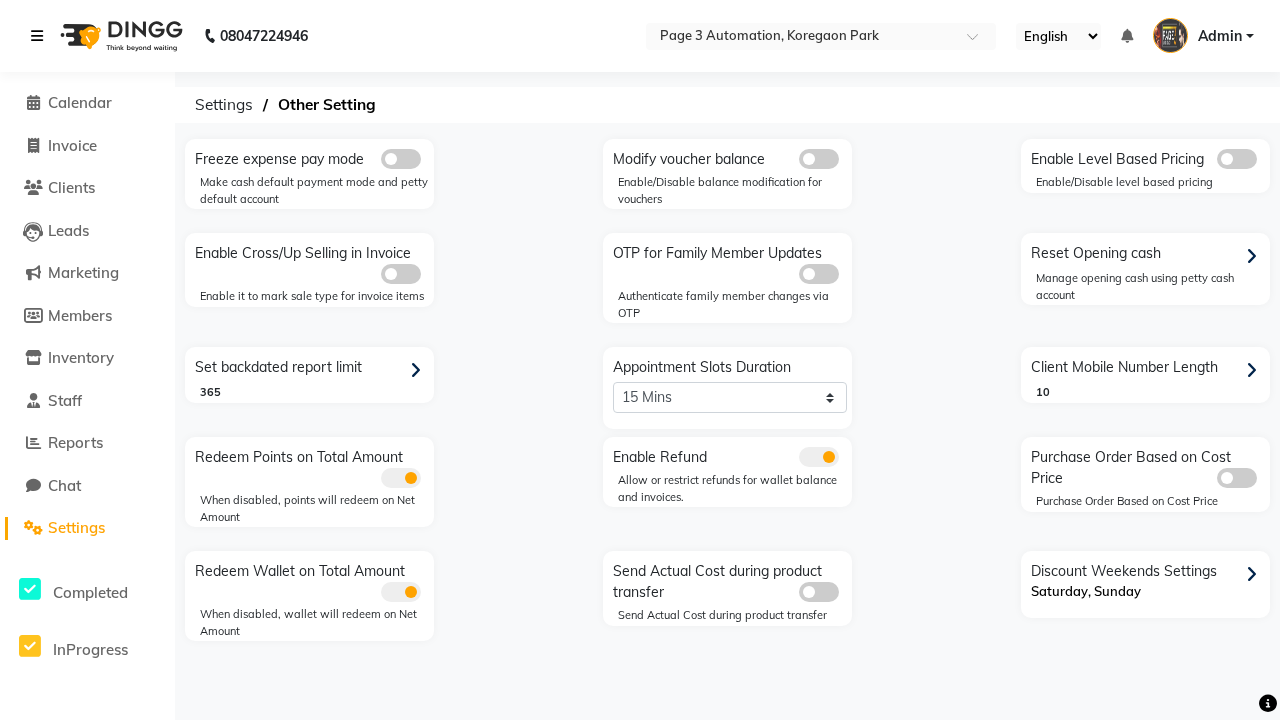 click at bounding box center (37, 36) 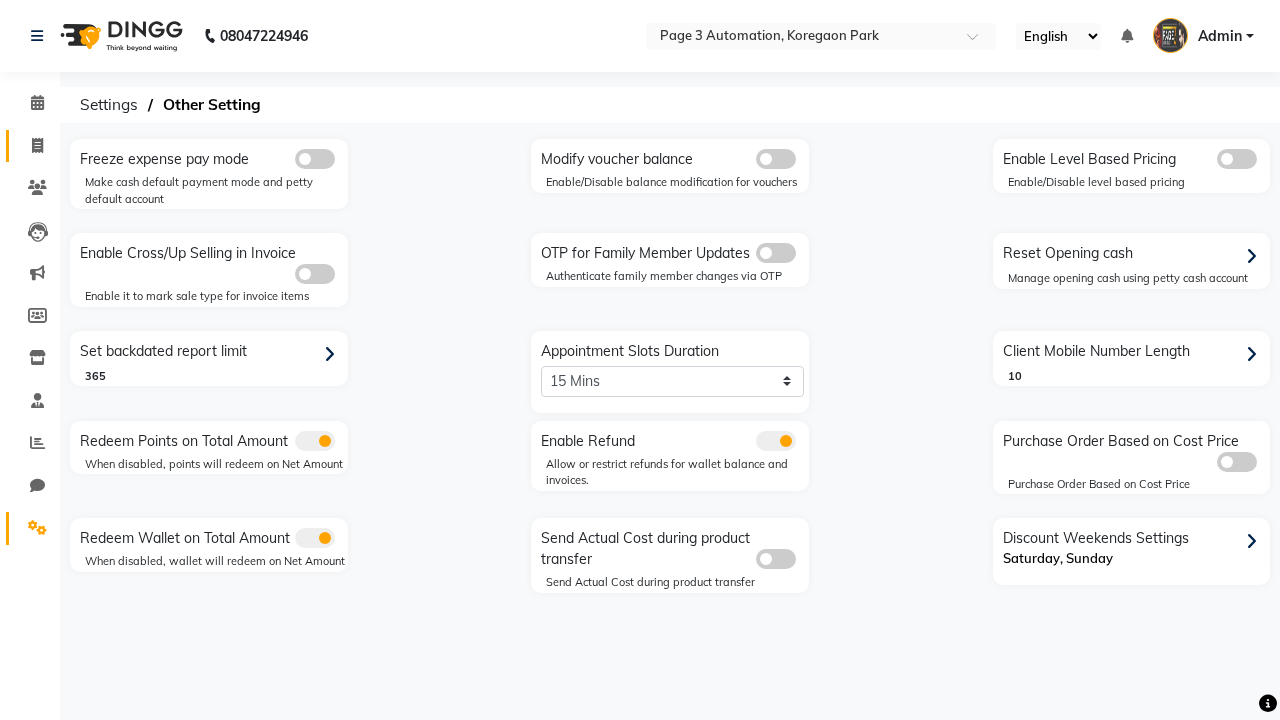 click 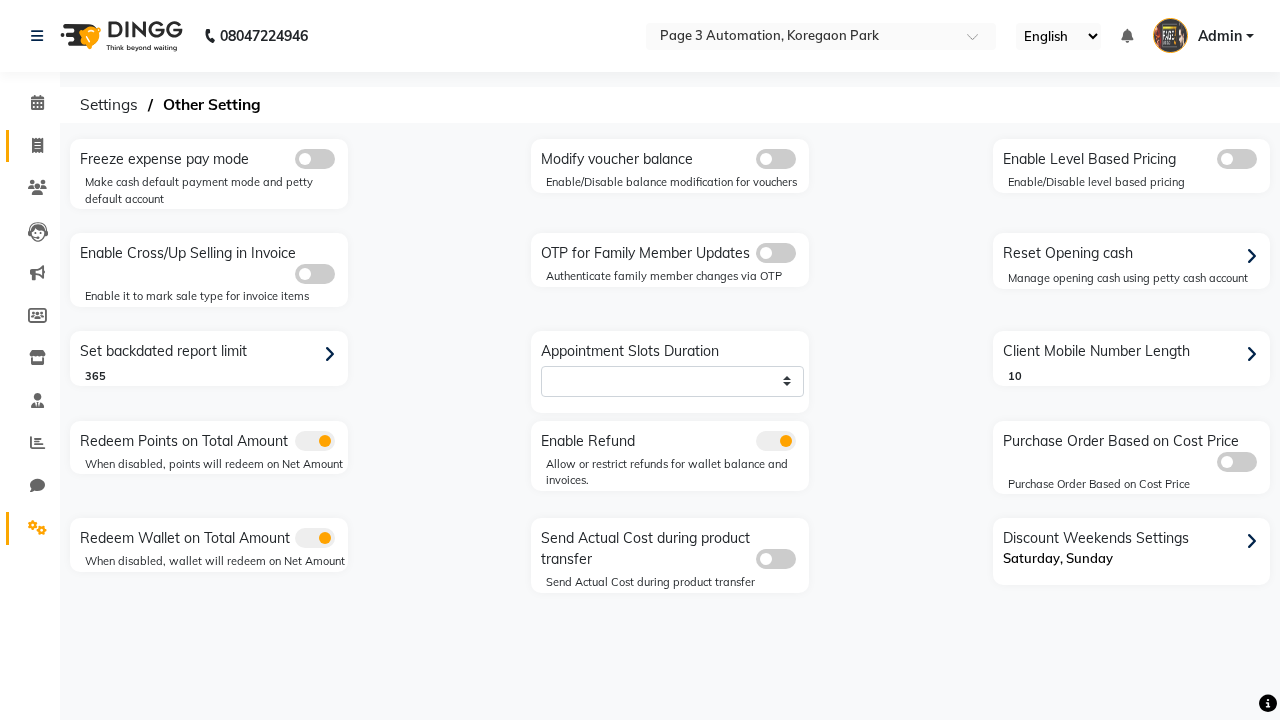 select on "service" 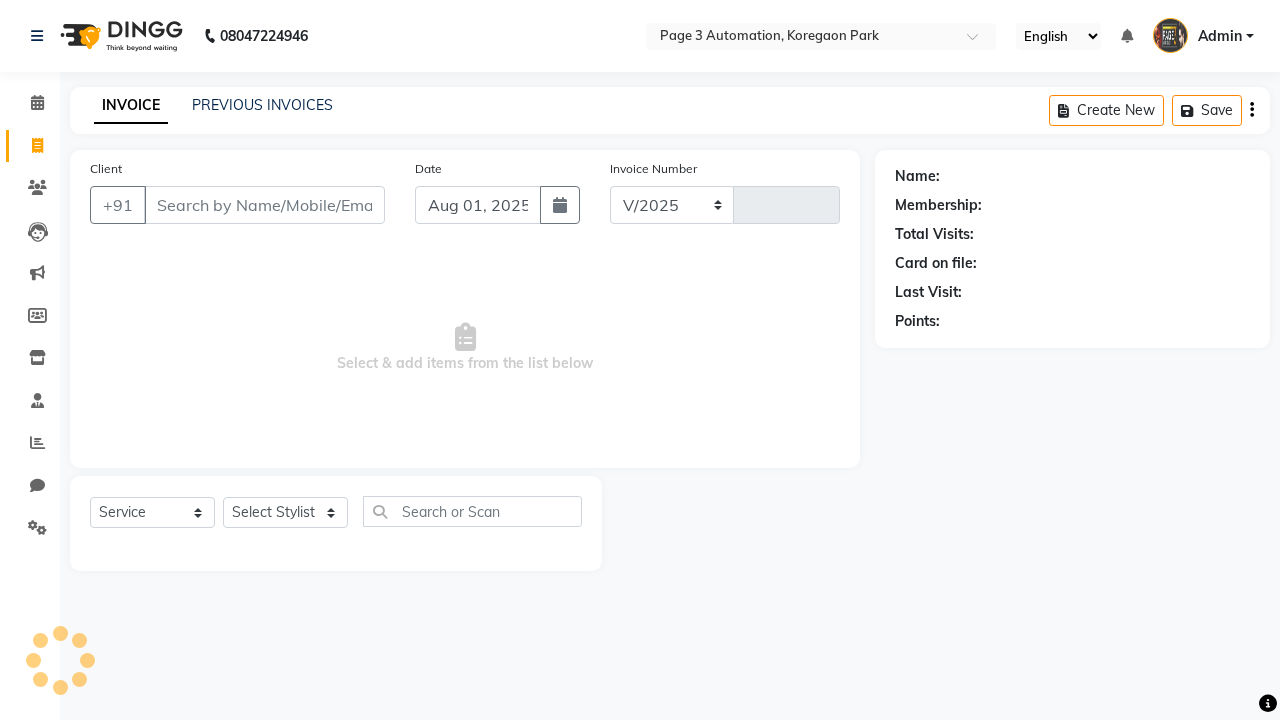 select on "2774" 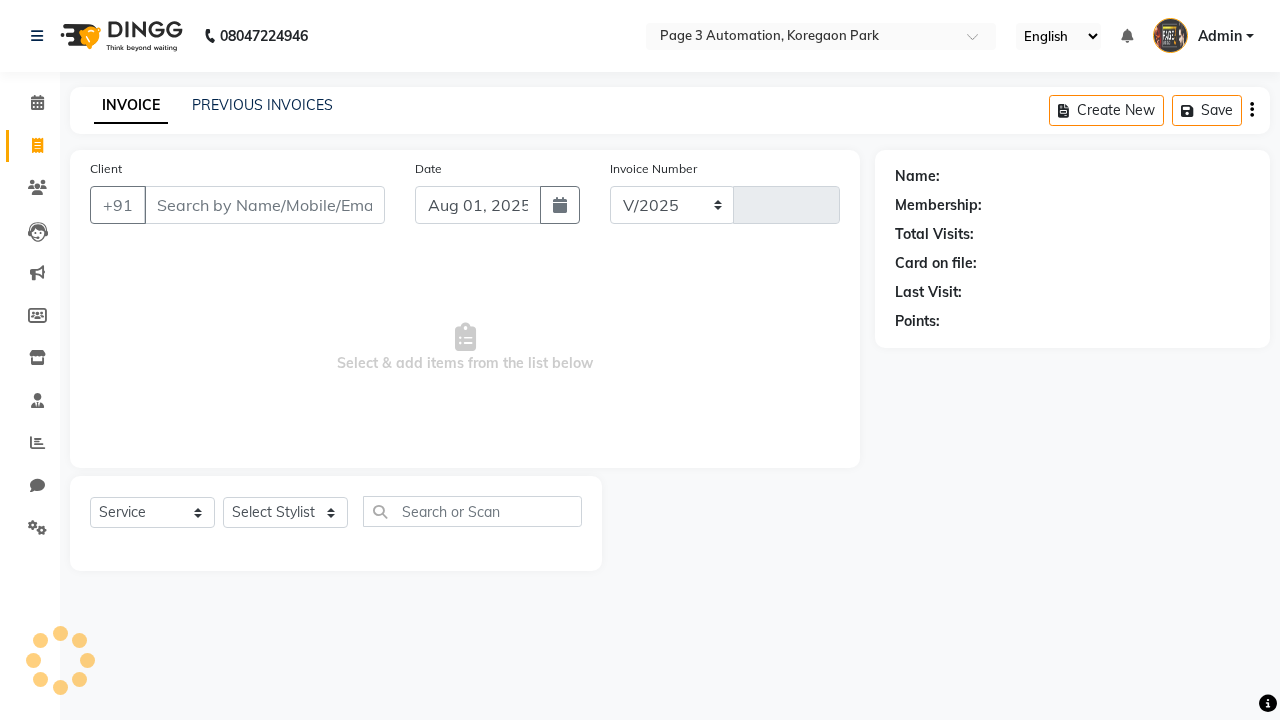 type on "7623" 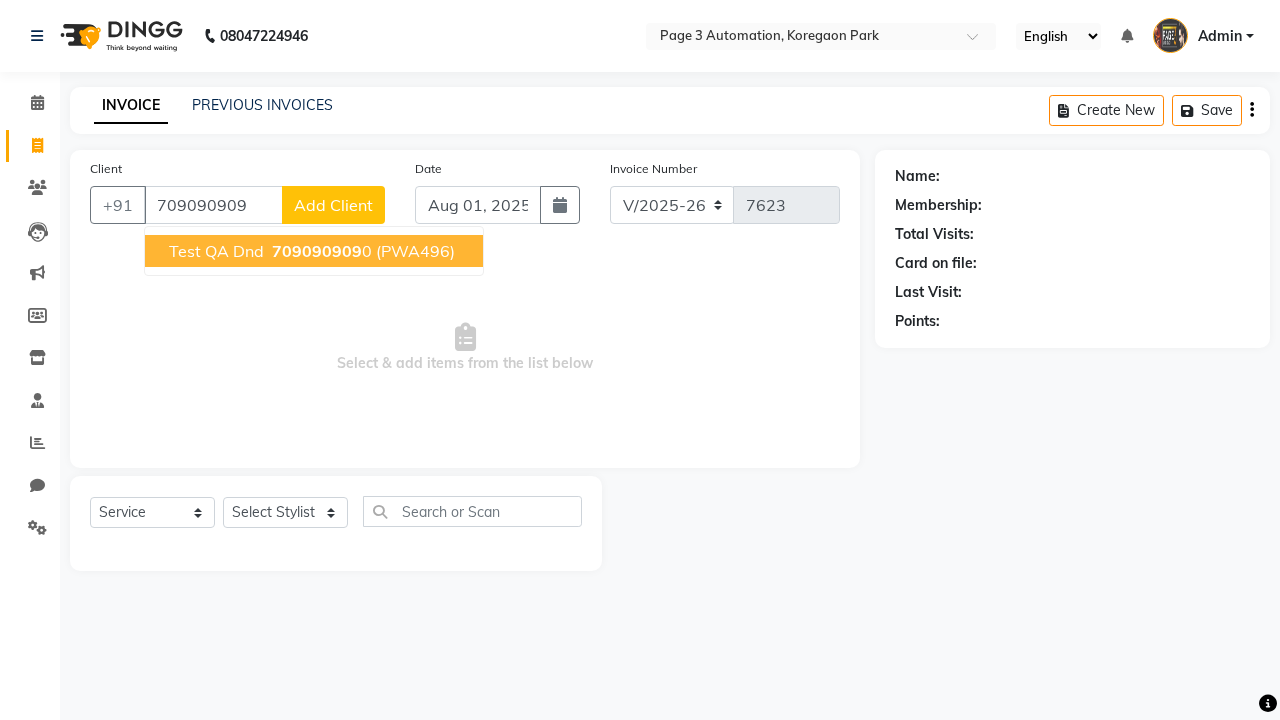 click on "709090909" at bounding box center (317, 251) 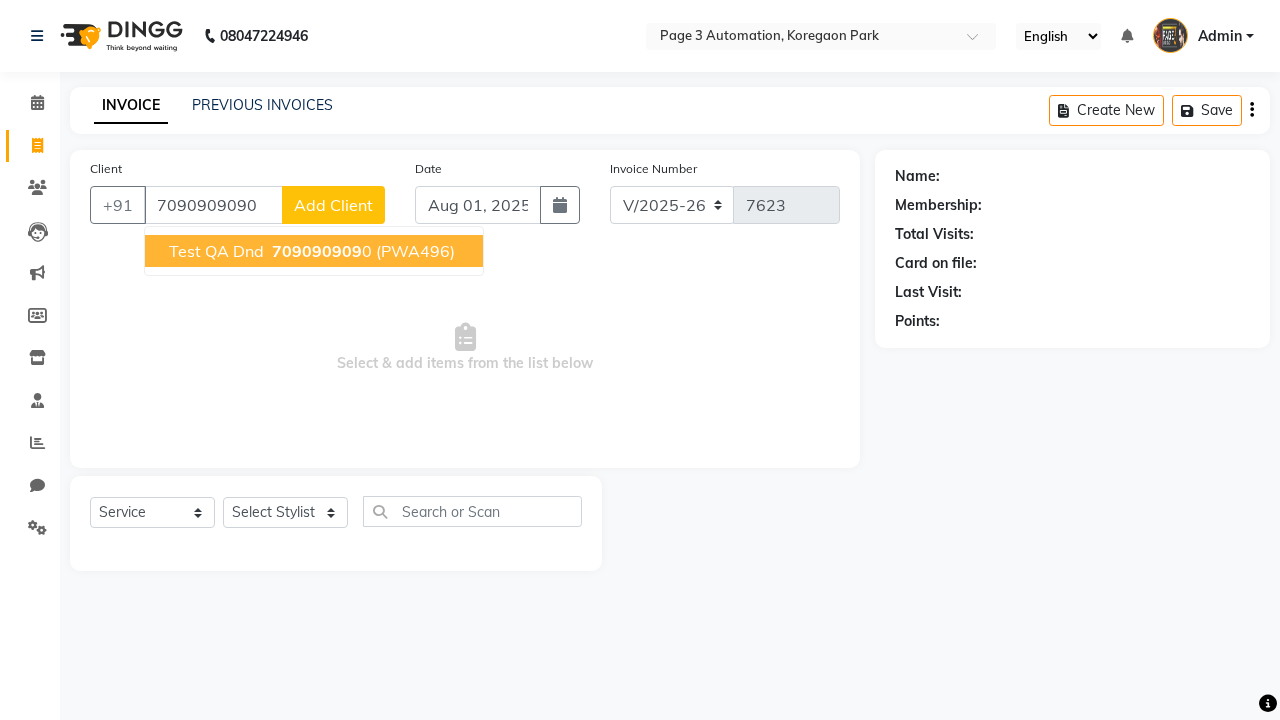 type on "7090909090" 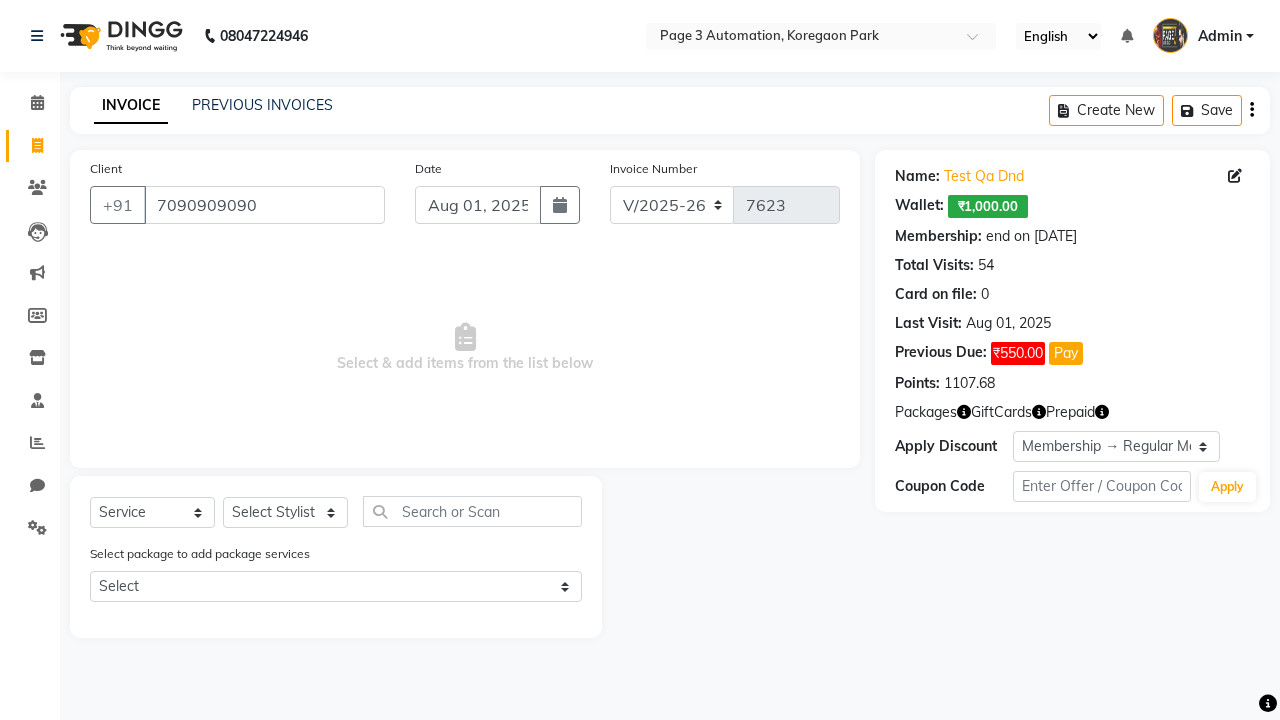select on "0:" 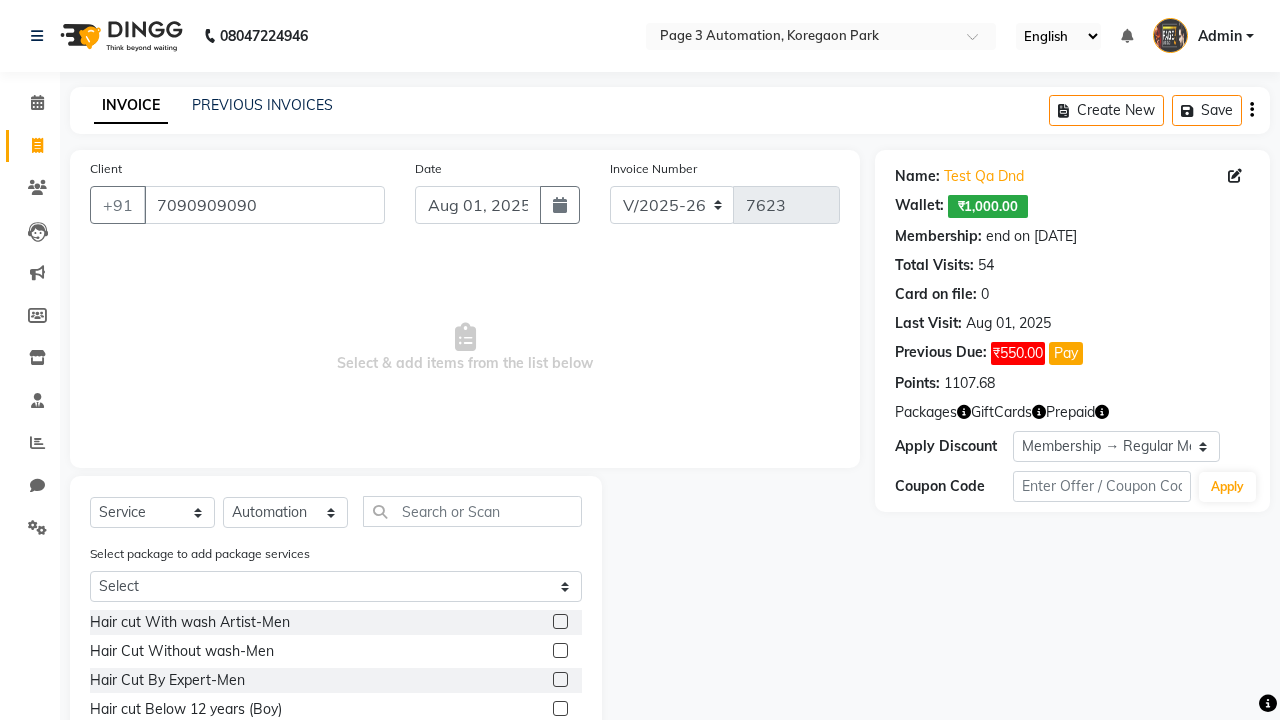 click 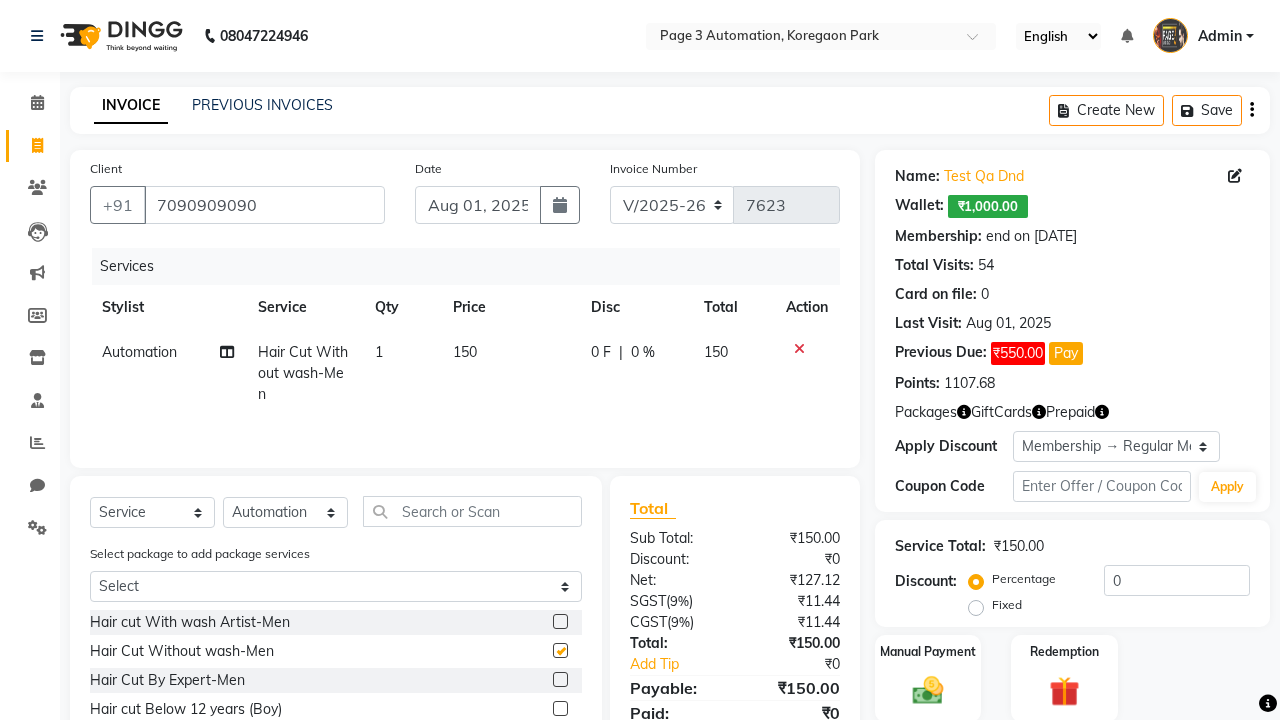 checkbox on "false" 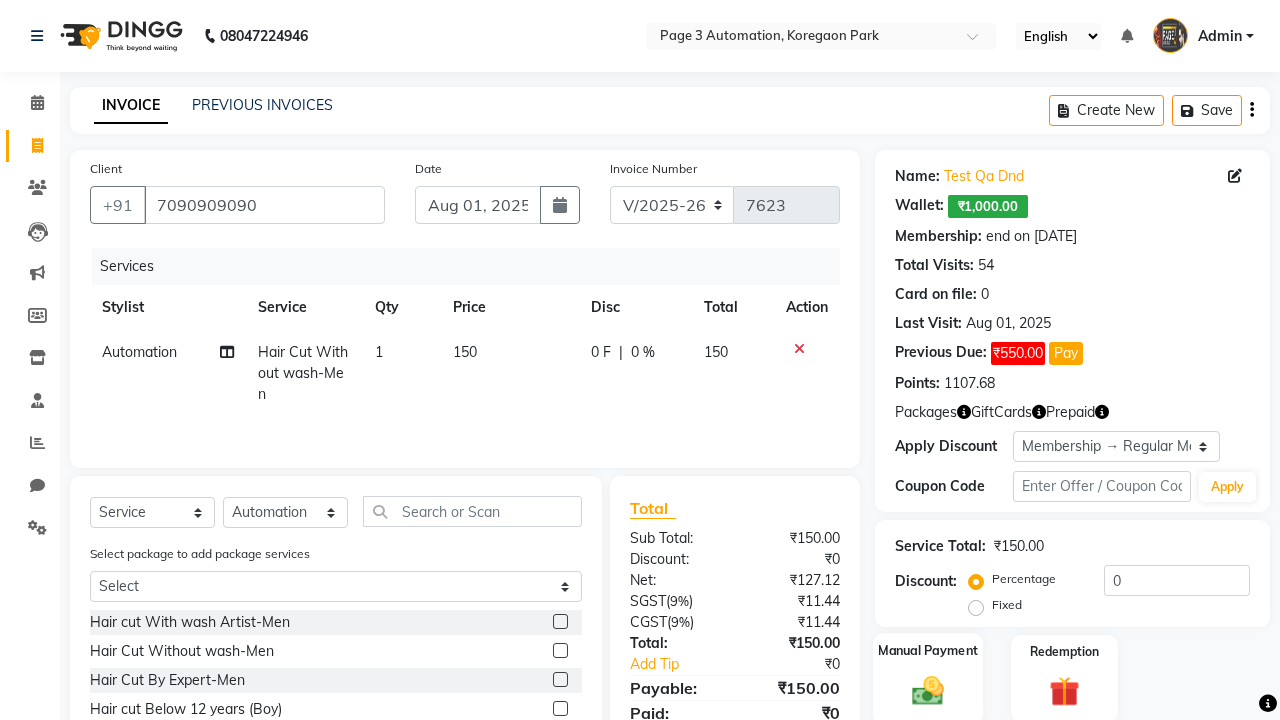 click 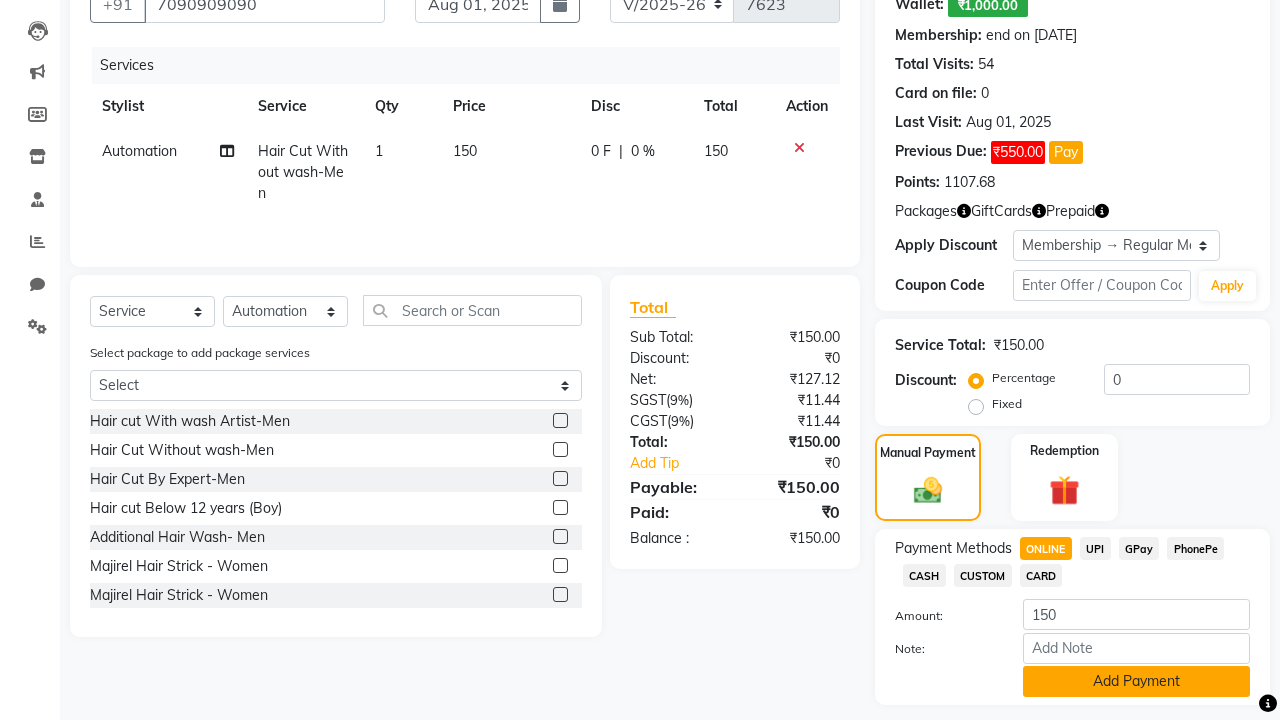 click on "Add Payment" 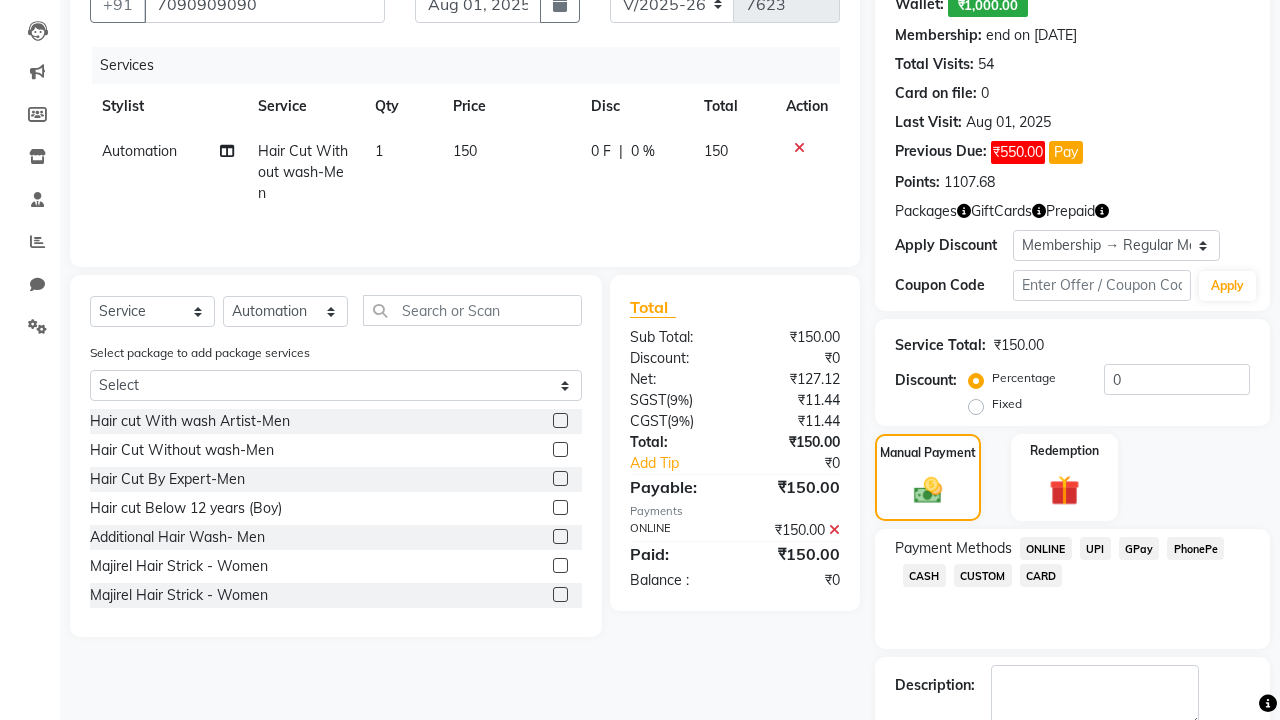 click 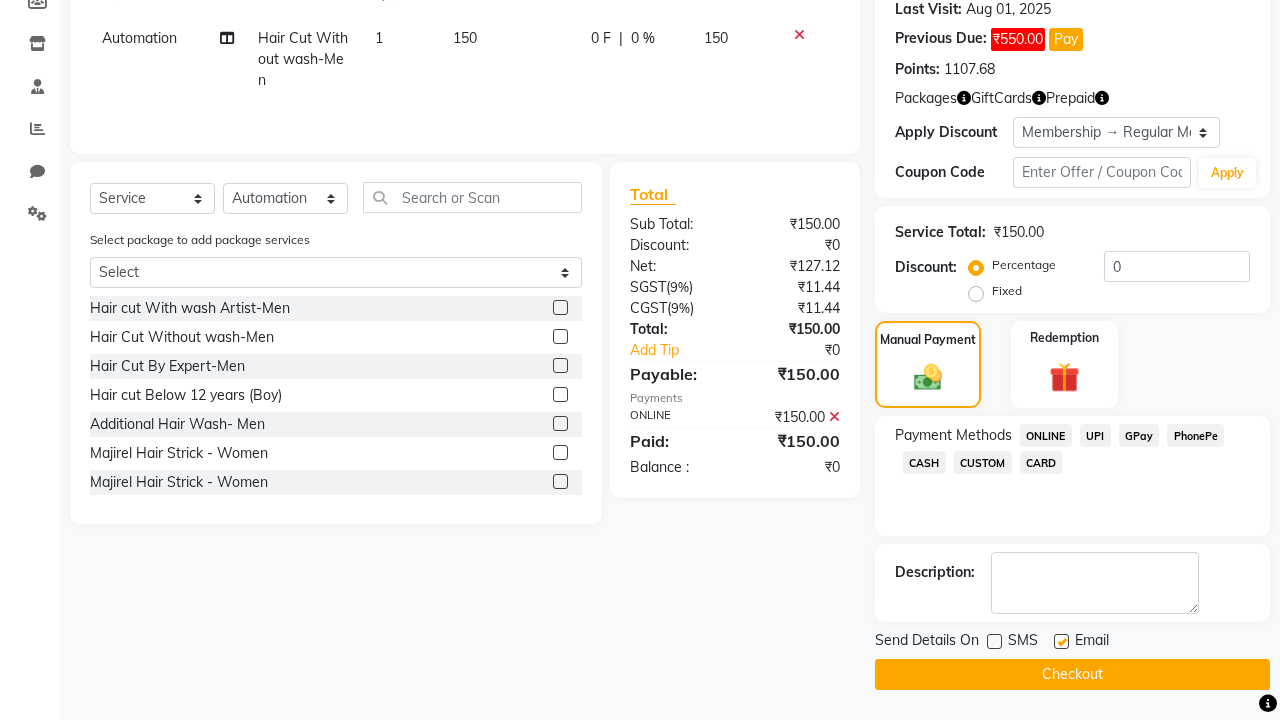 click 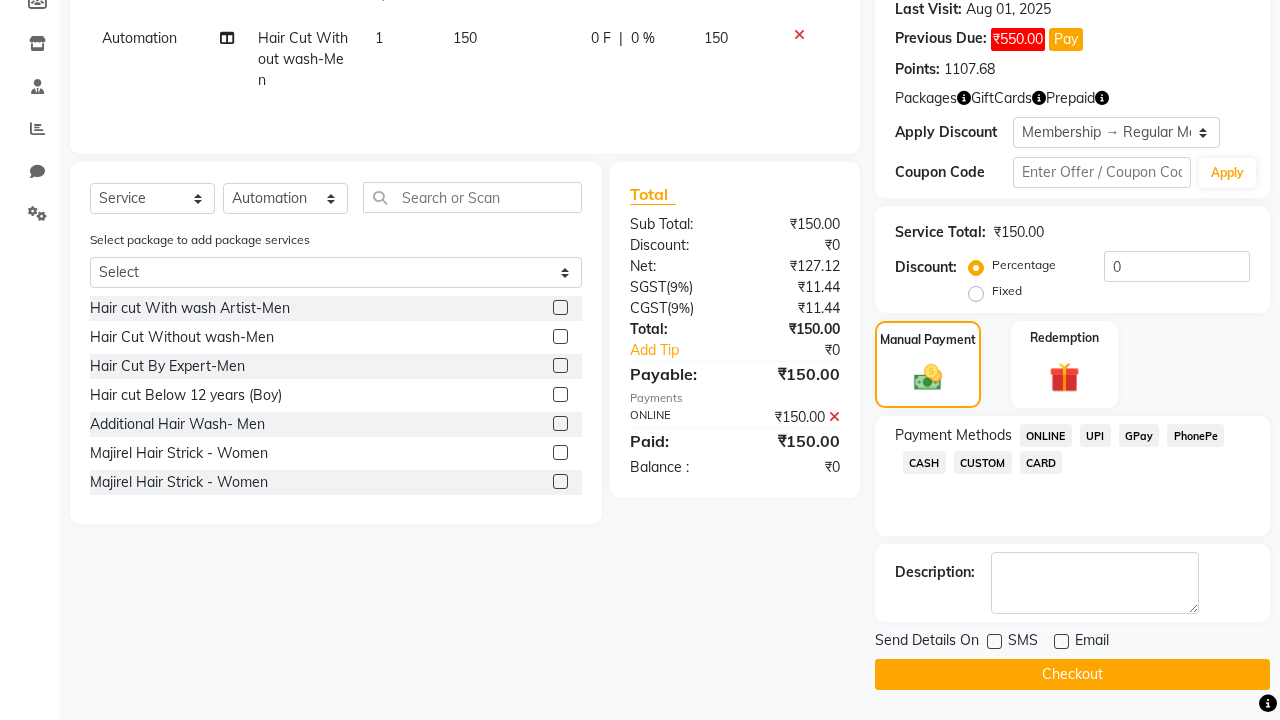 click on "Checkout" 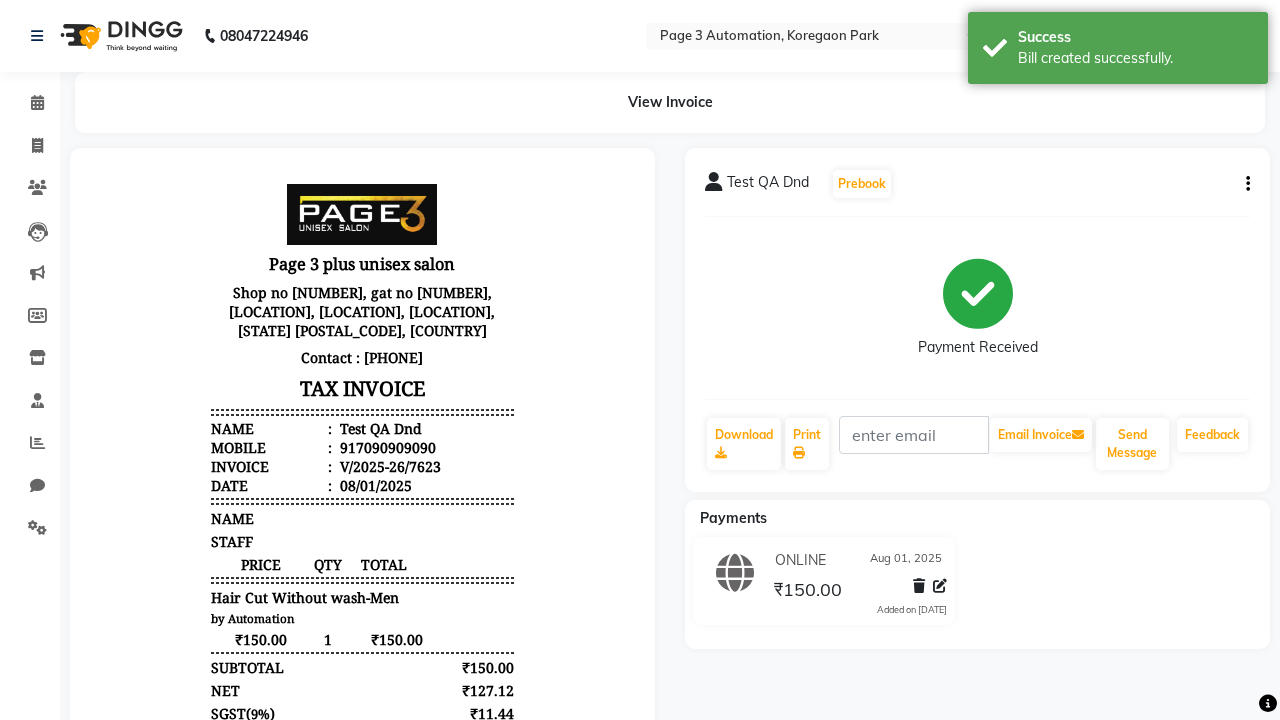 scroll, scrollTop: 0, scrollLeft: 0, axis: both 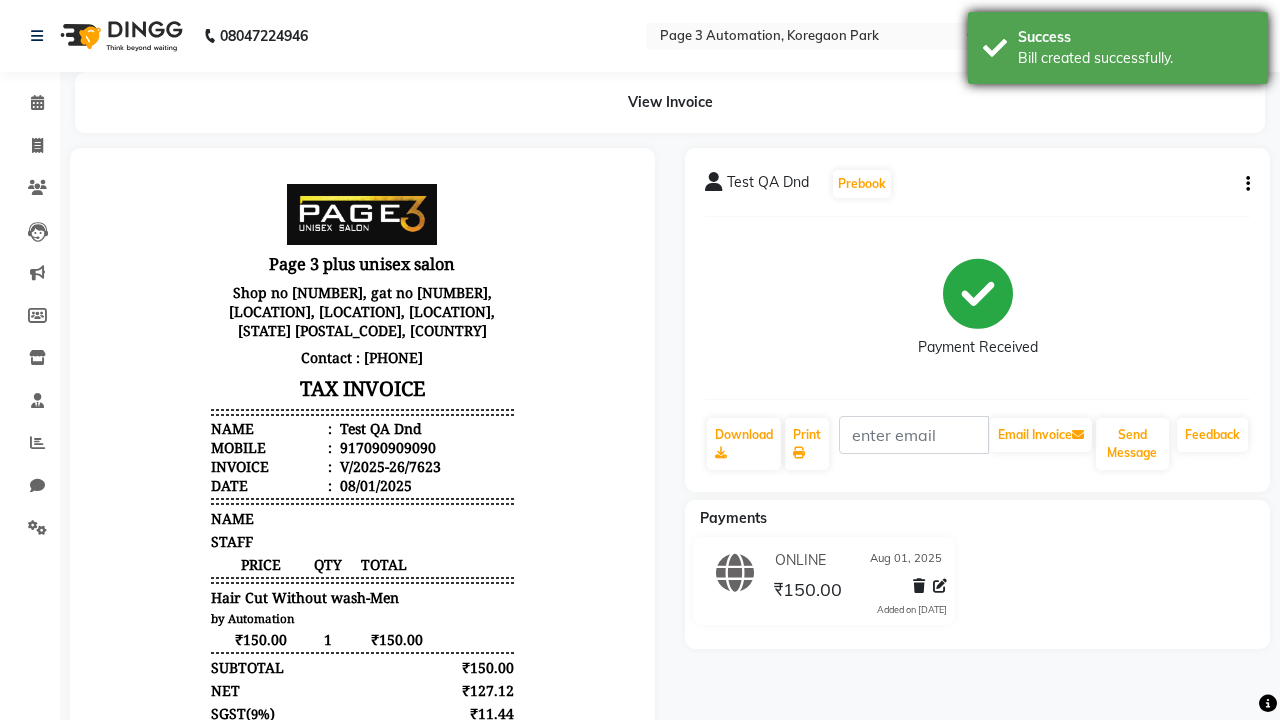 click on "Bill created successfully." at bounding box center (1135, 58) 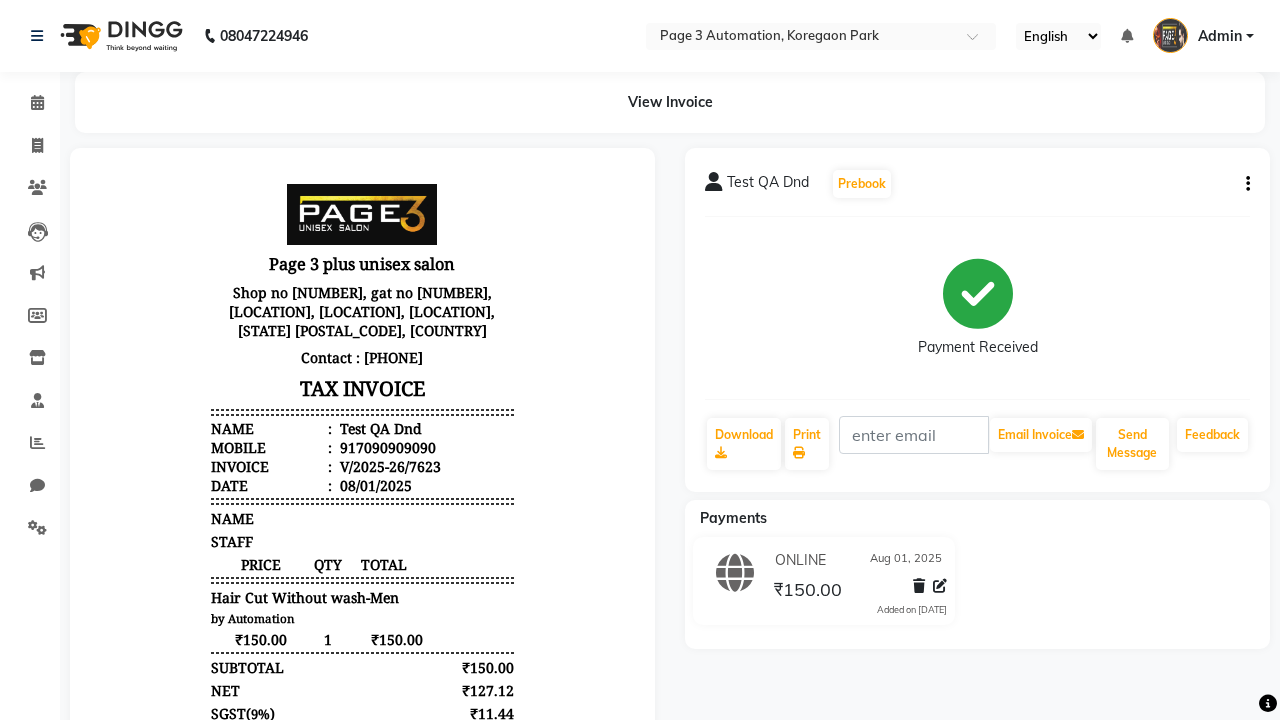 click 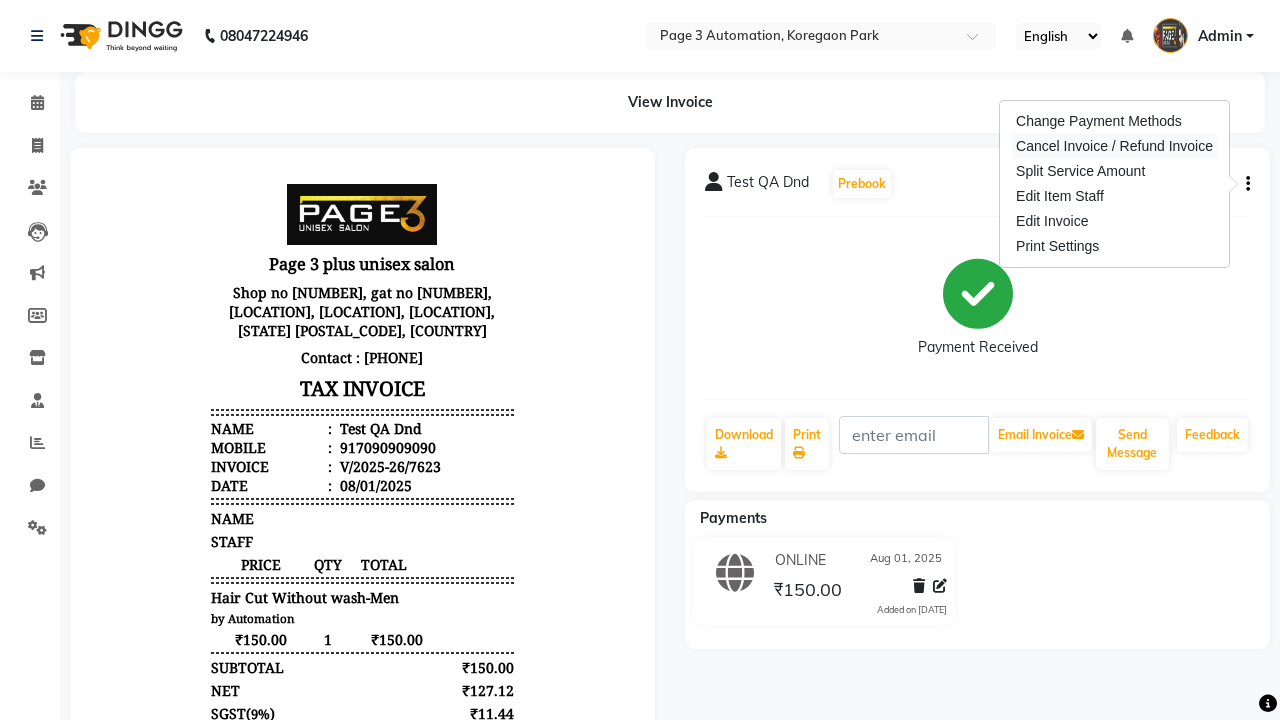 click on "Cancel Invoice / Refund Invoice" at bounding box center (1114, 146) 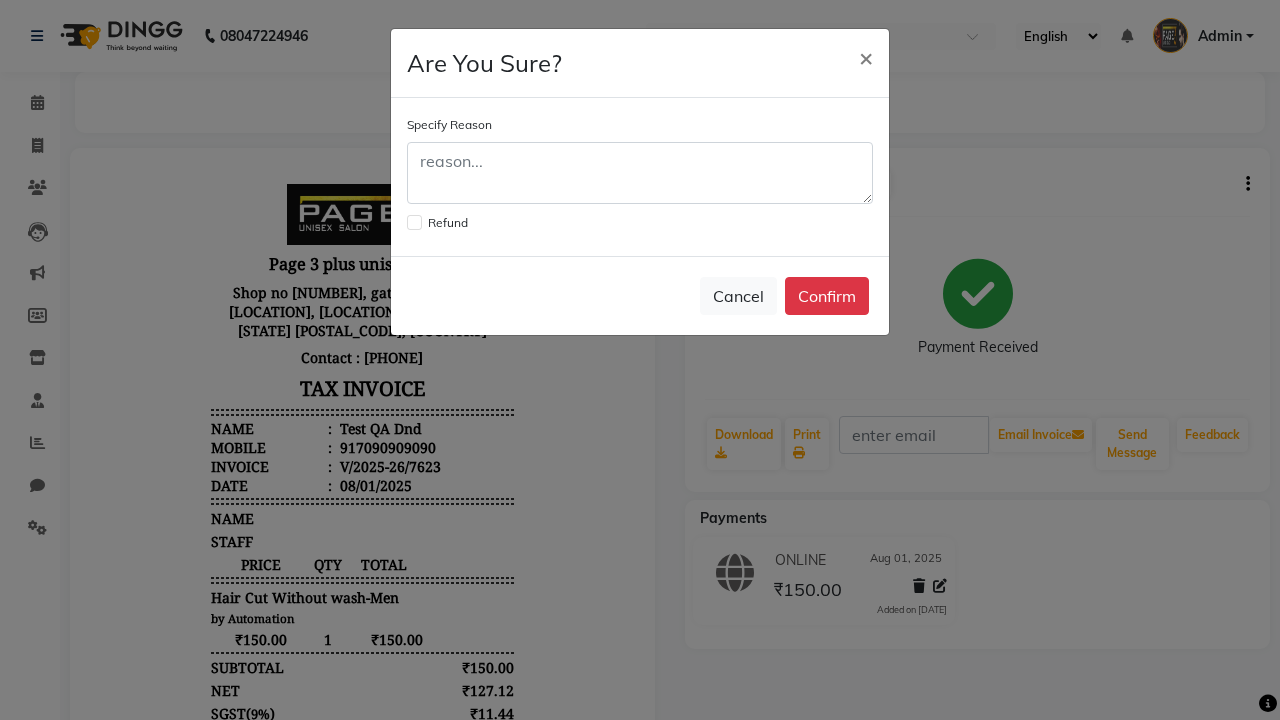 click 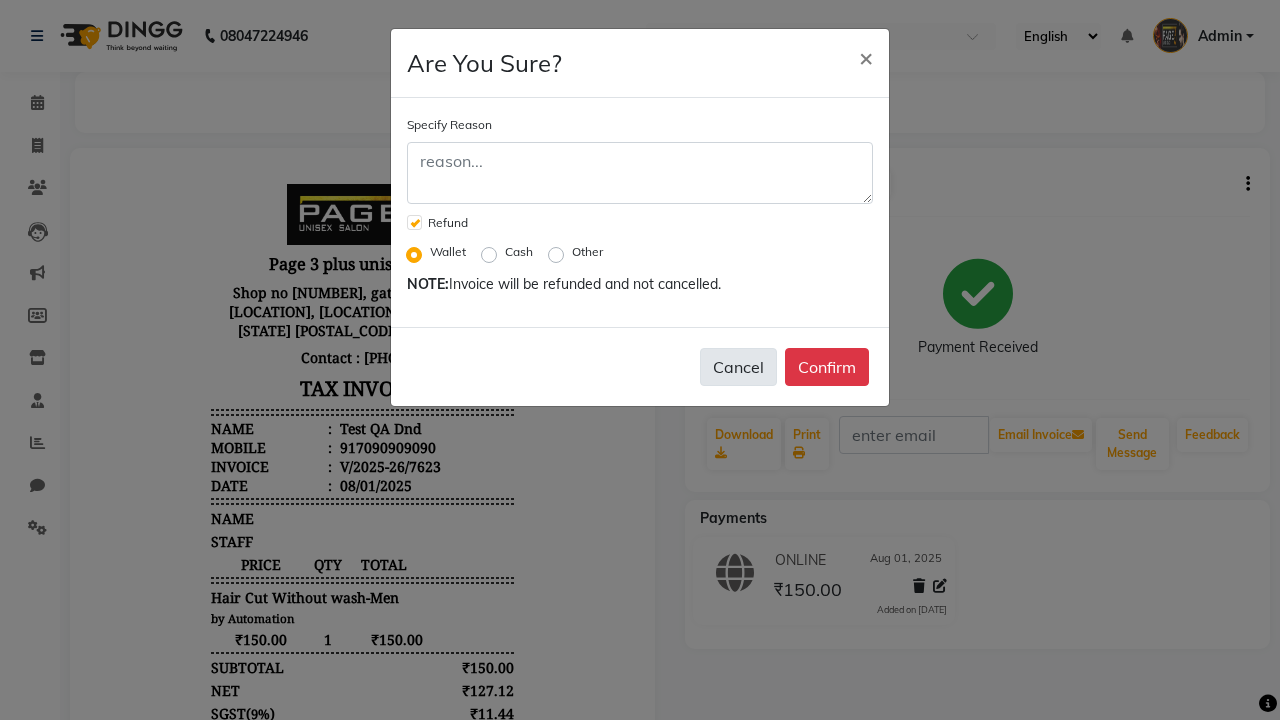 click on "Cancel" 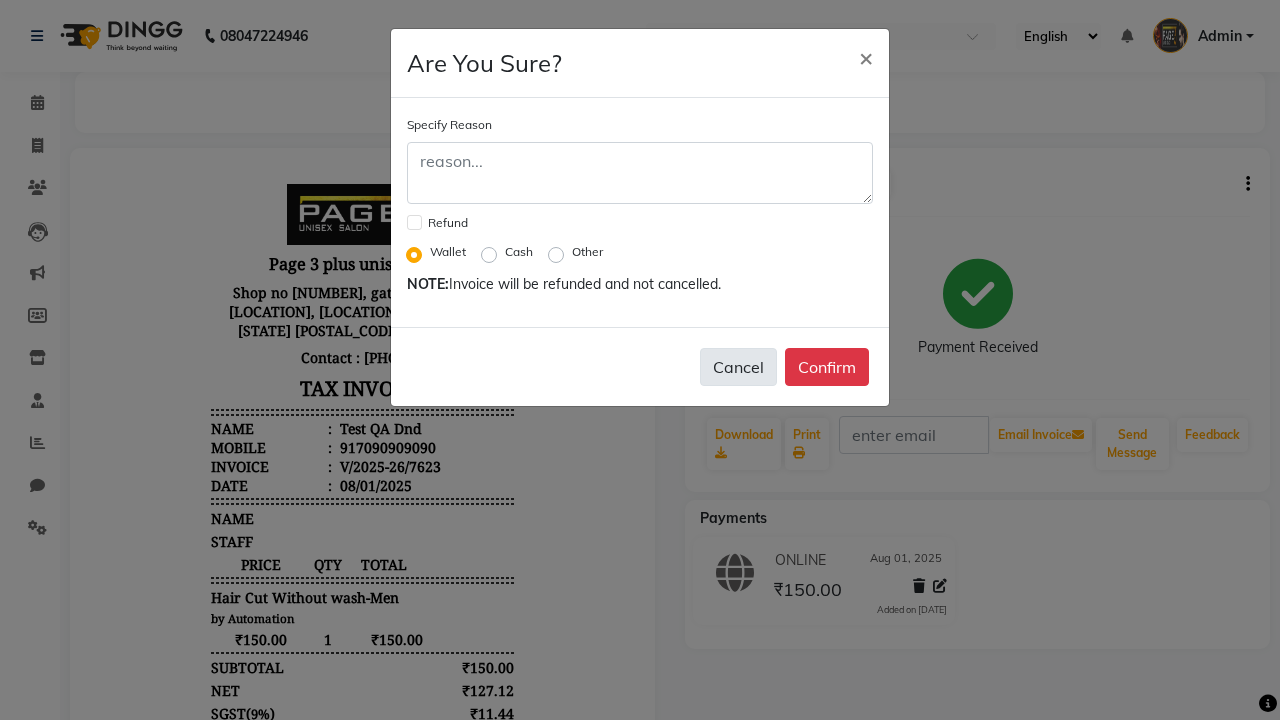 checkbox on "false" 